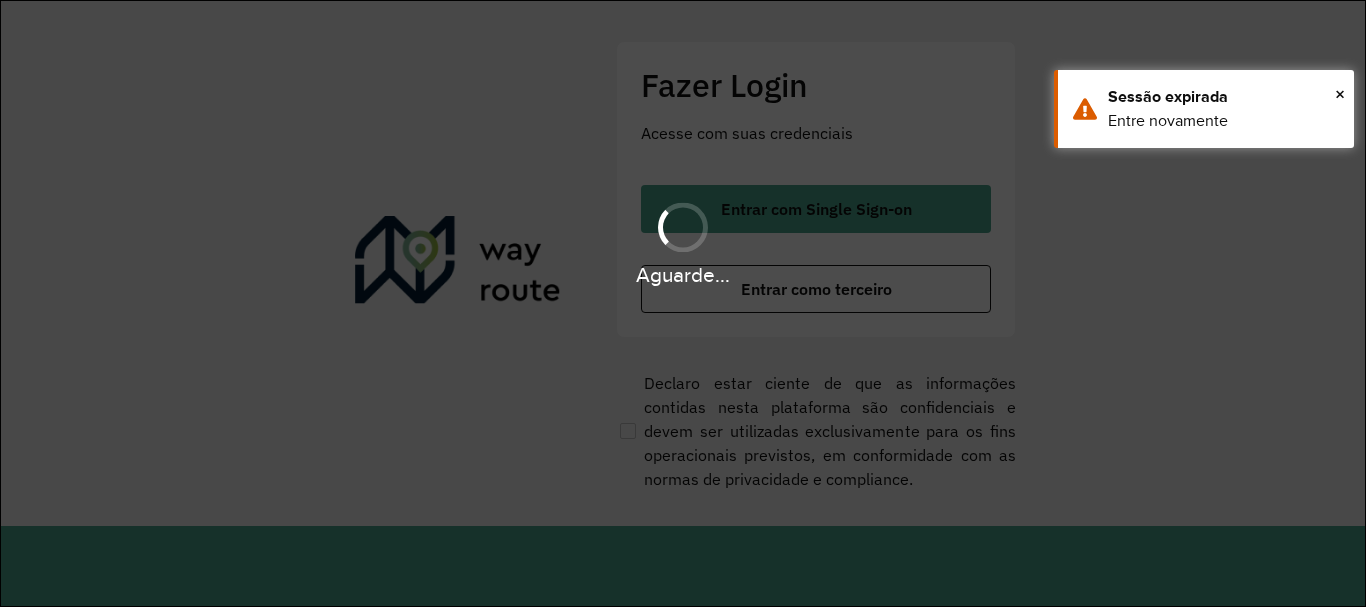 scroll, scrollTop: 0, scrollLeft: 0, axis: both 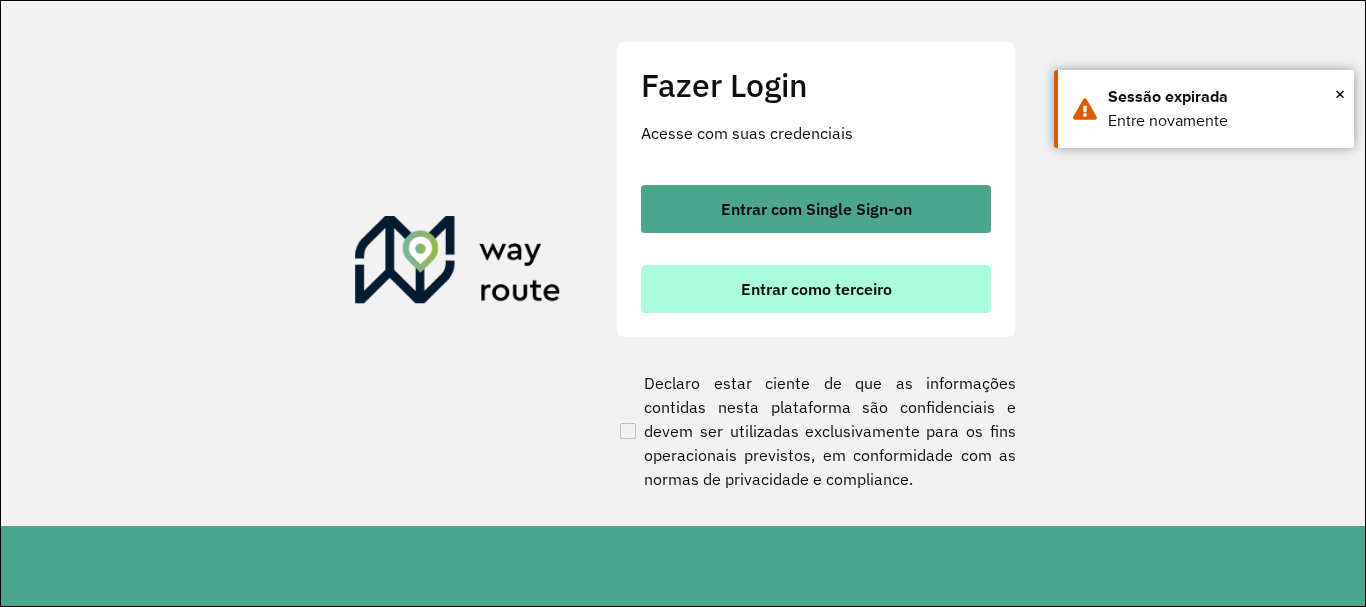 click on "Entrar como terceiro" at bounding box center (816, 289) 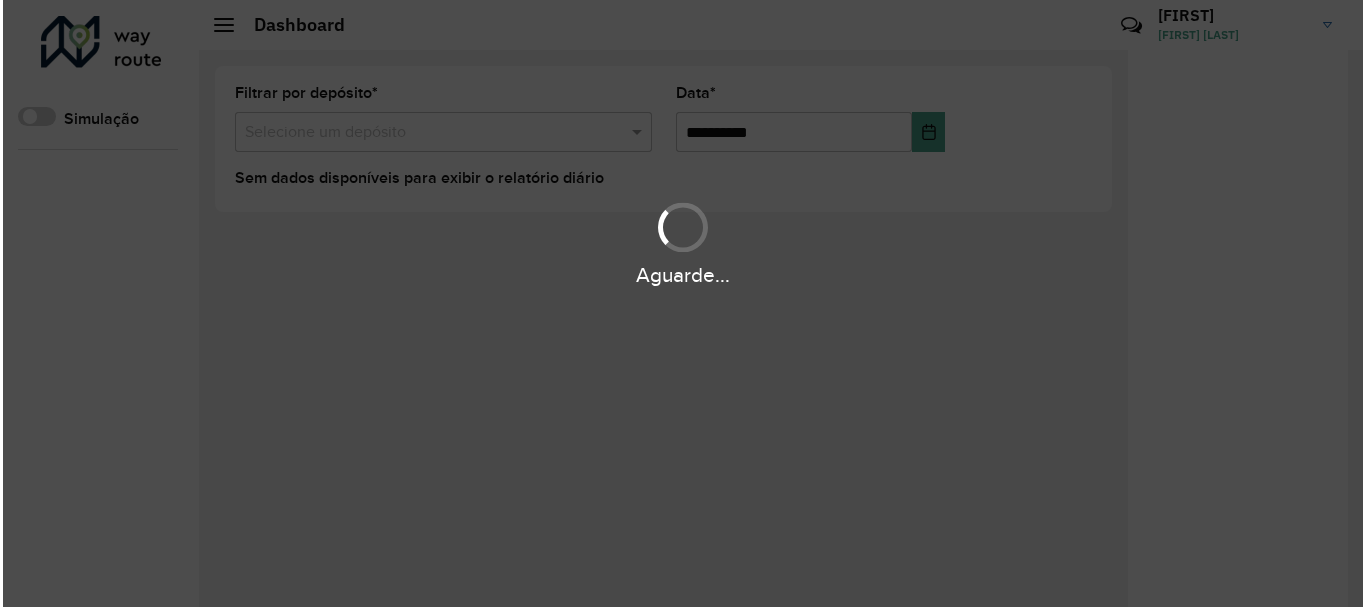 scroll, scrollTop: 0, scrollLeft: 0, axis: both 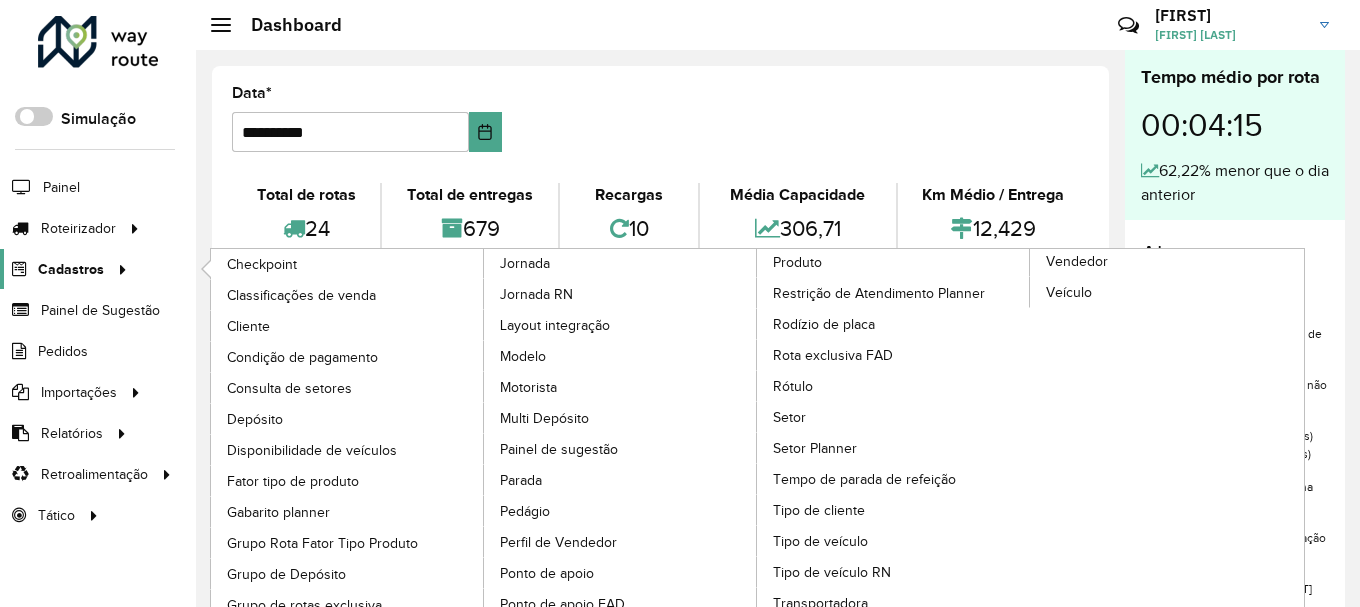 click on "Cadastros" 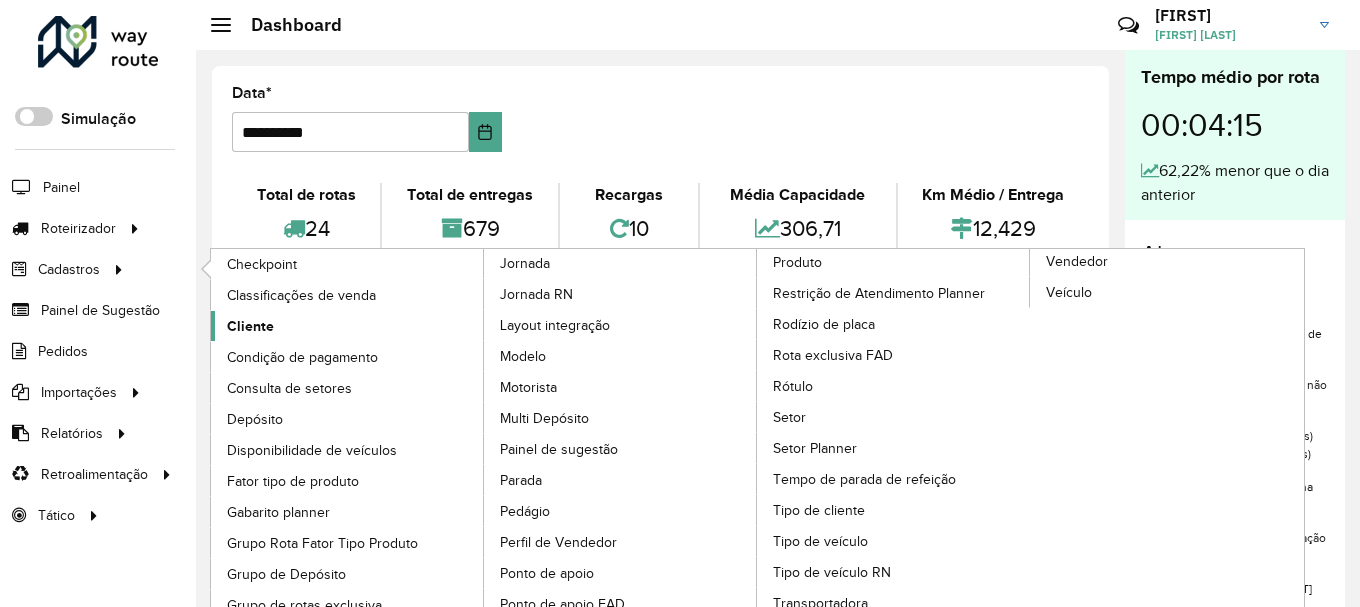 click on "Cliente" 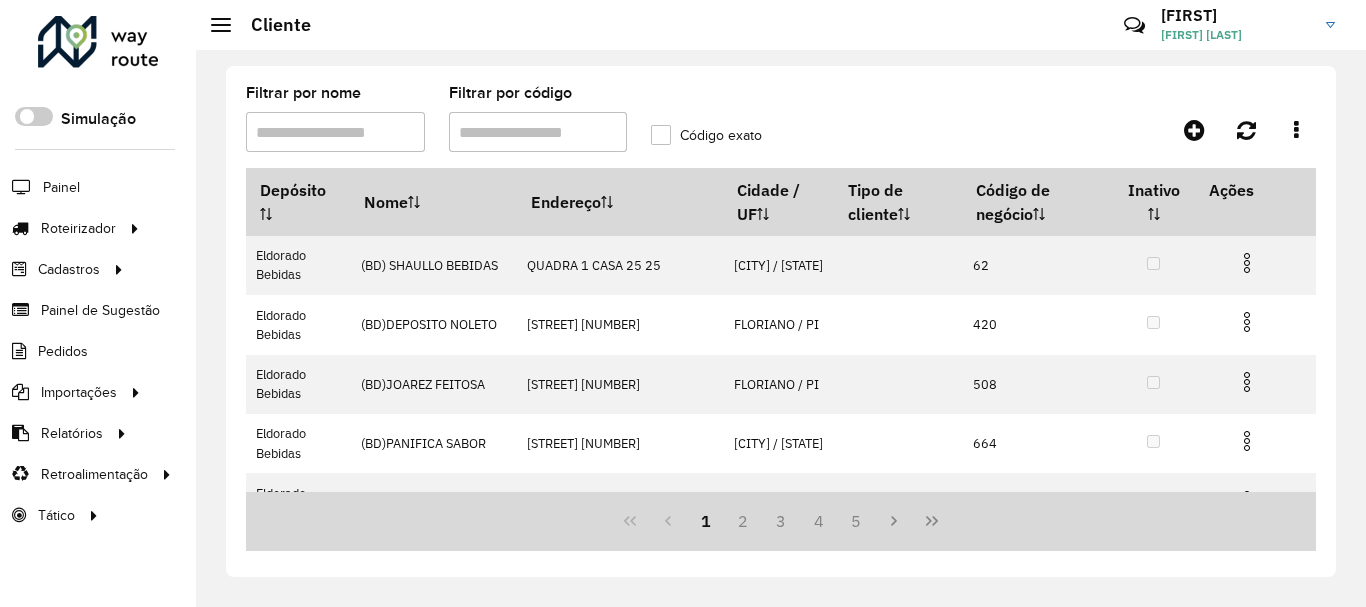 click on "Filtrar por código" at bounding box center (538, 132) 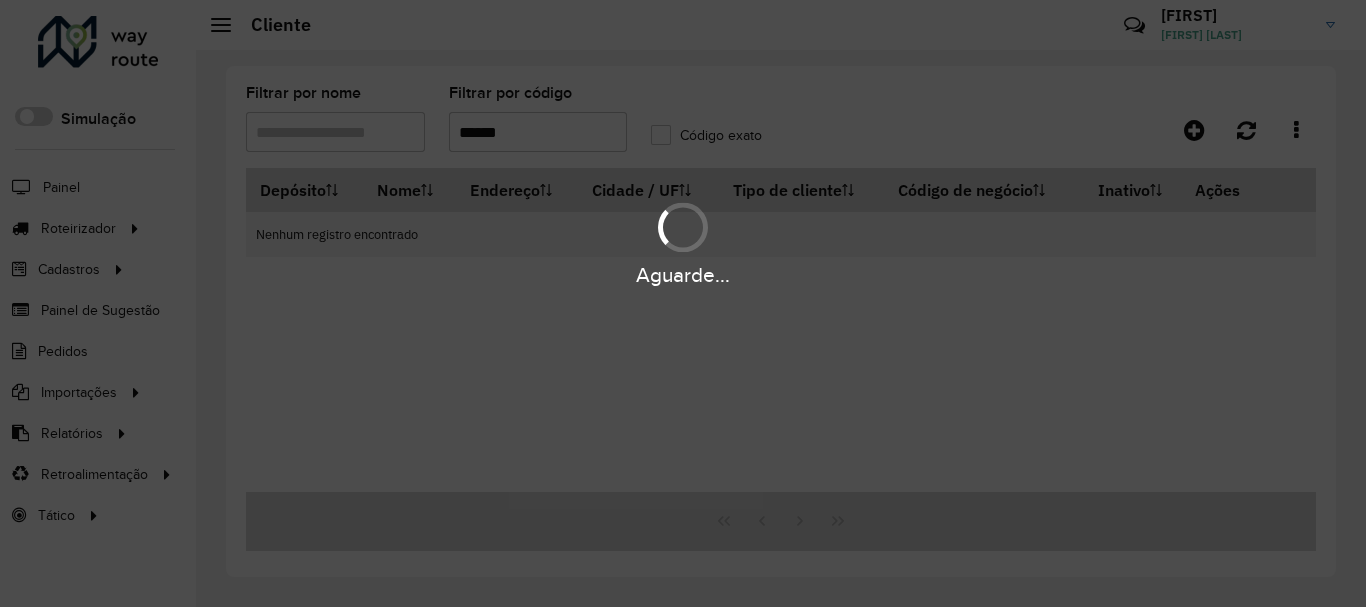 click on "Aguarde..." at bounding box center [683, 303] 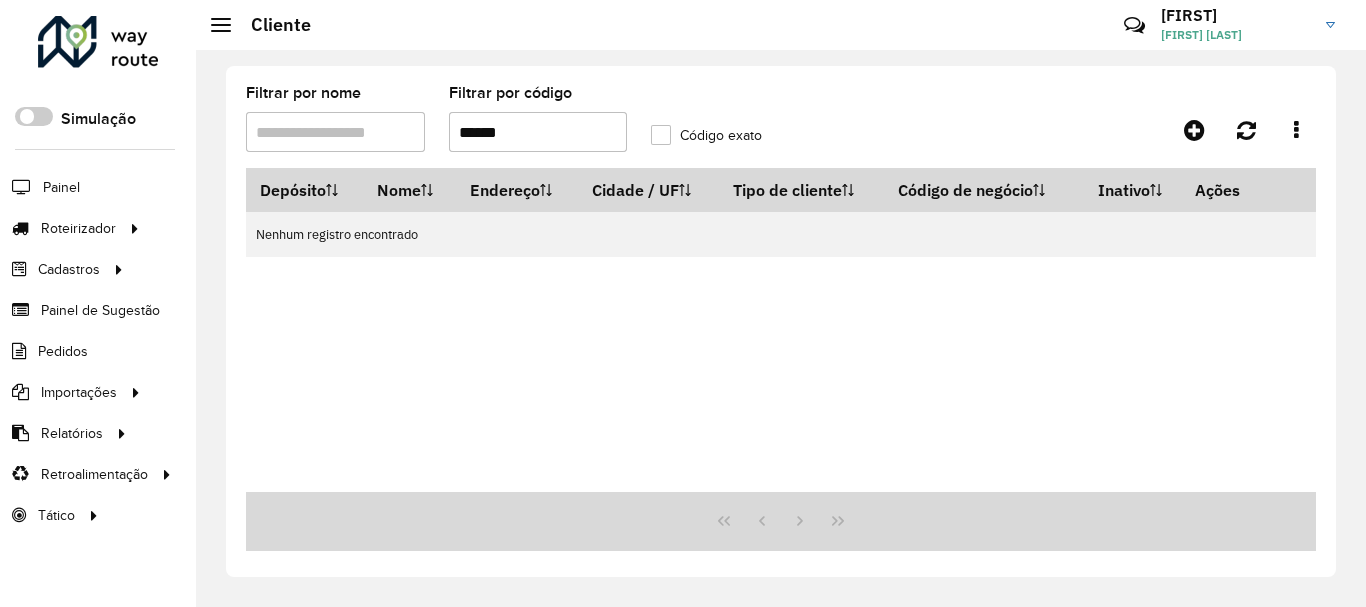 click on "*****" at bounding box center (538, 132) 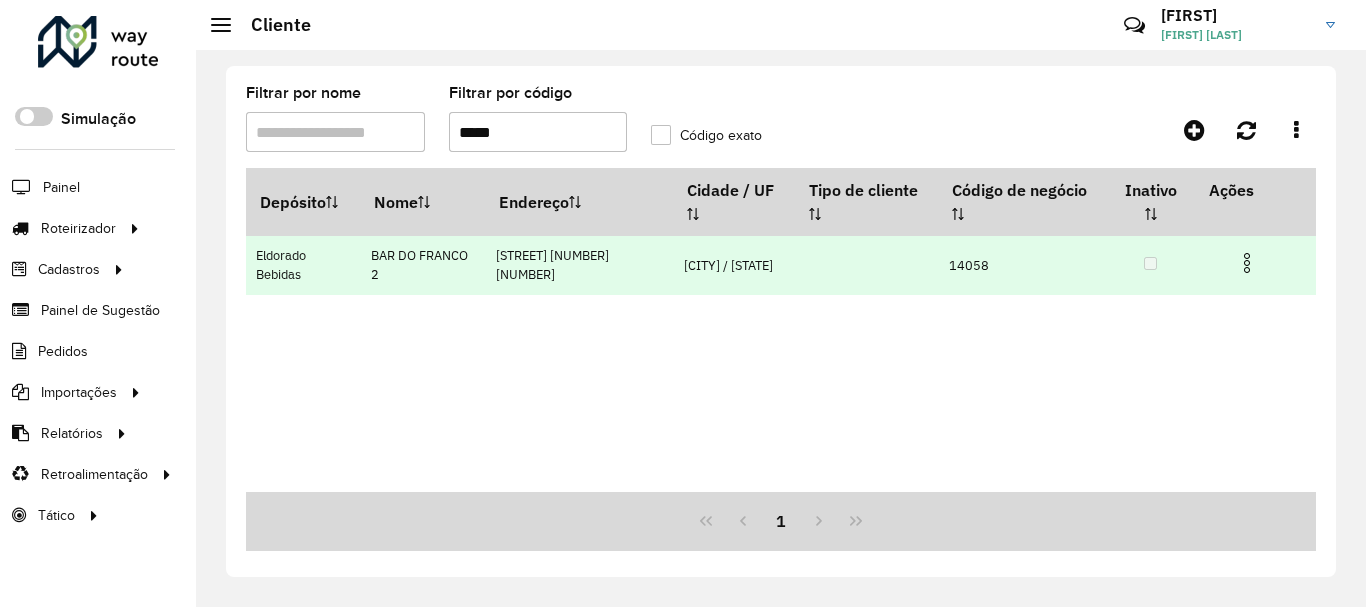 type on "*****" 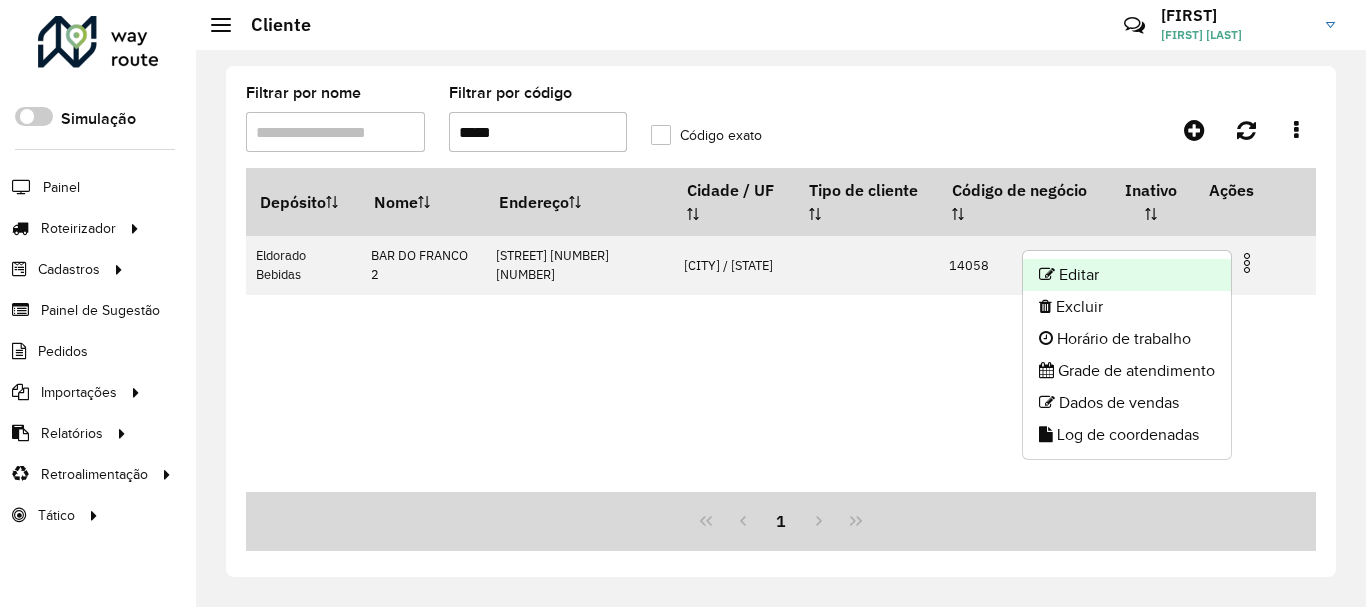 drag, startPoint x: 1199, startPoint y: 277, endPoint x: 1170, endPoint y: 282, distance: 29.427877 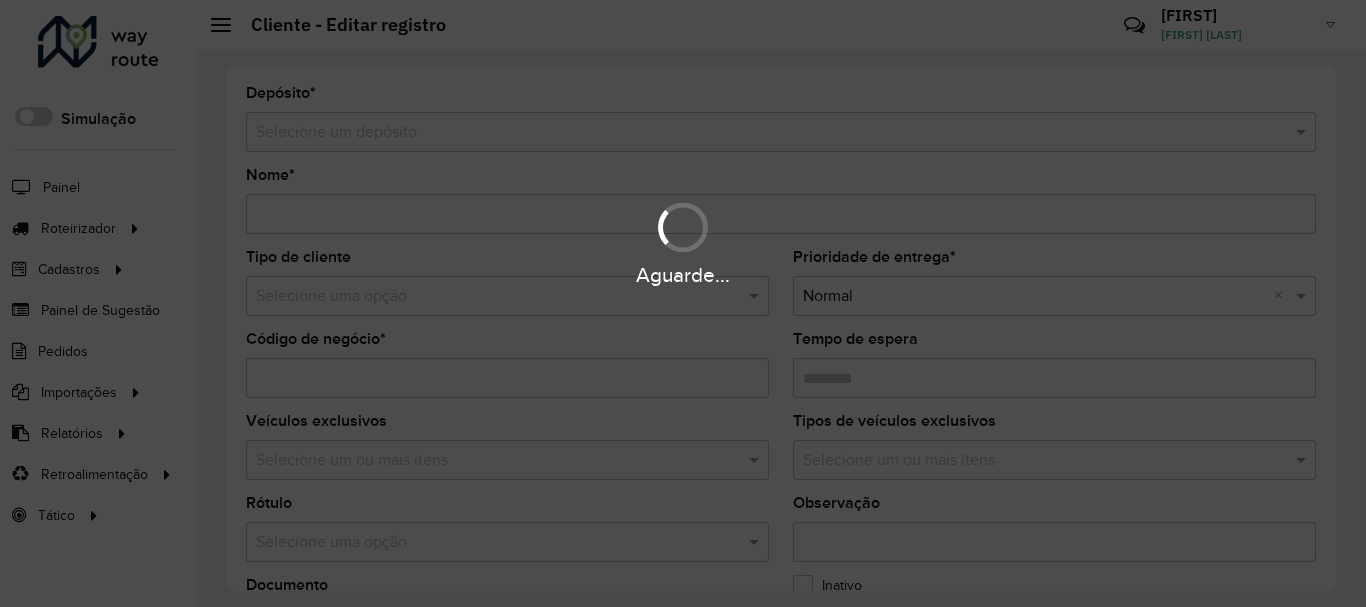 type on "**********" 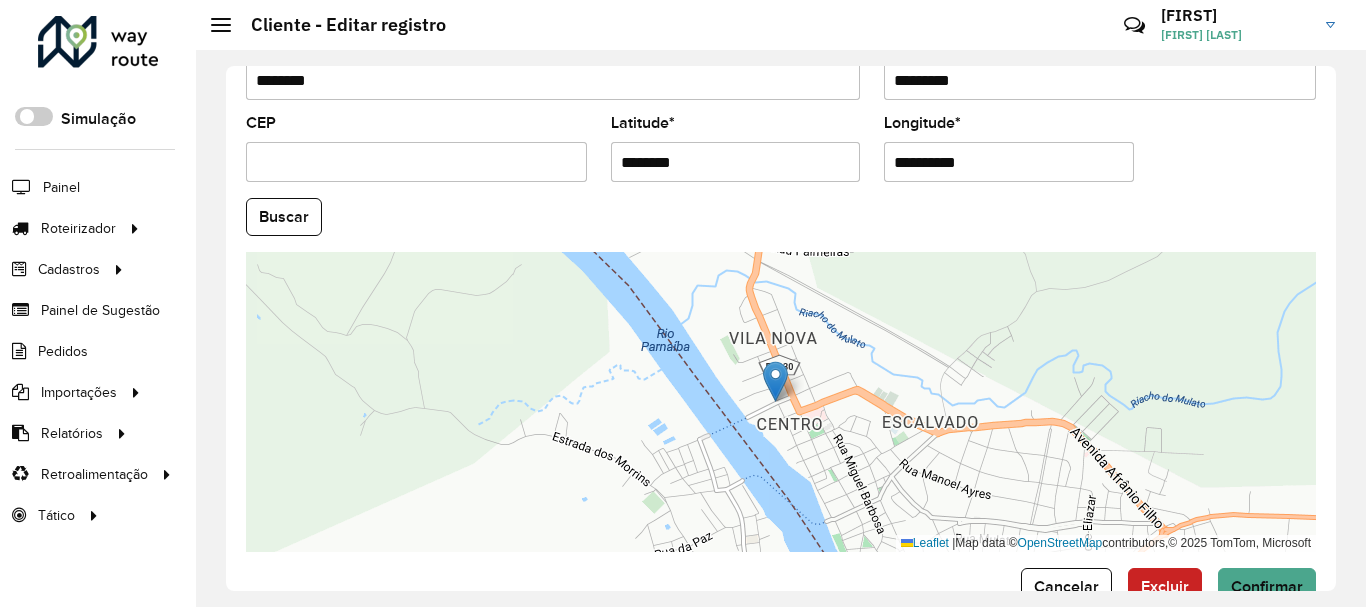 scroll, scrollTop: 881, scrollLeft: 0, axis: vertical 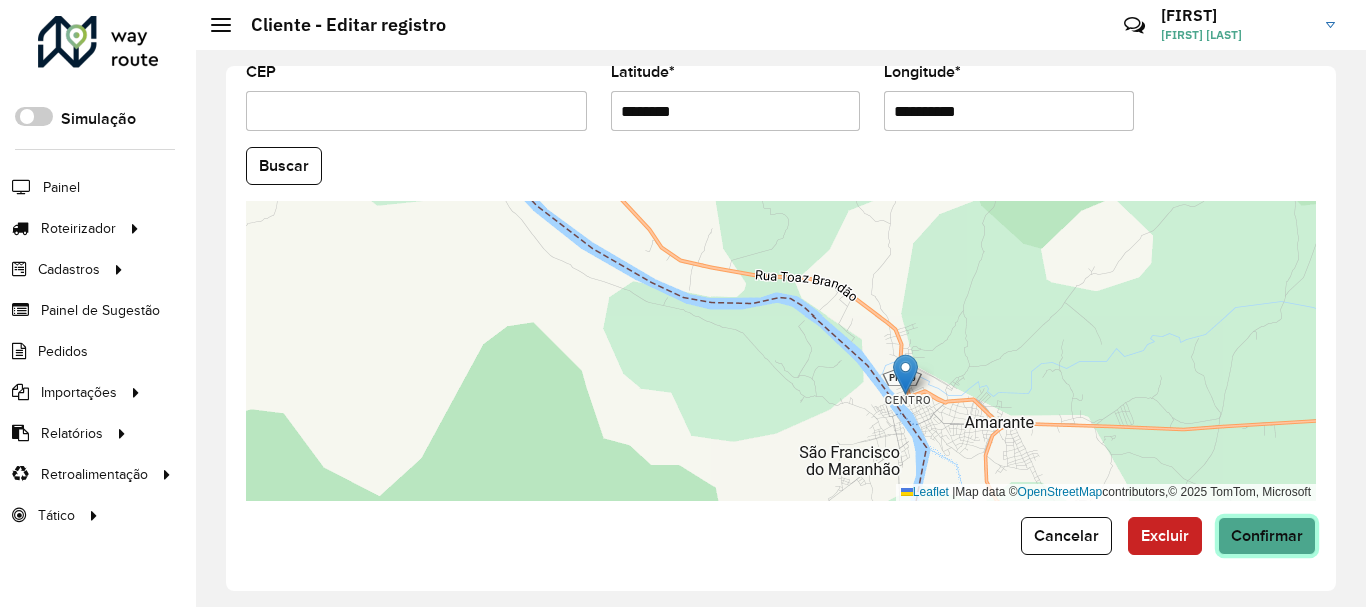 click on "Confirmar" 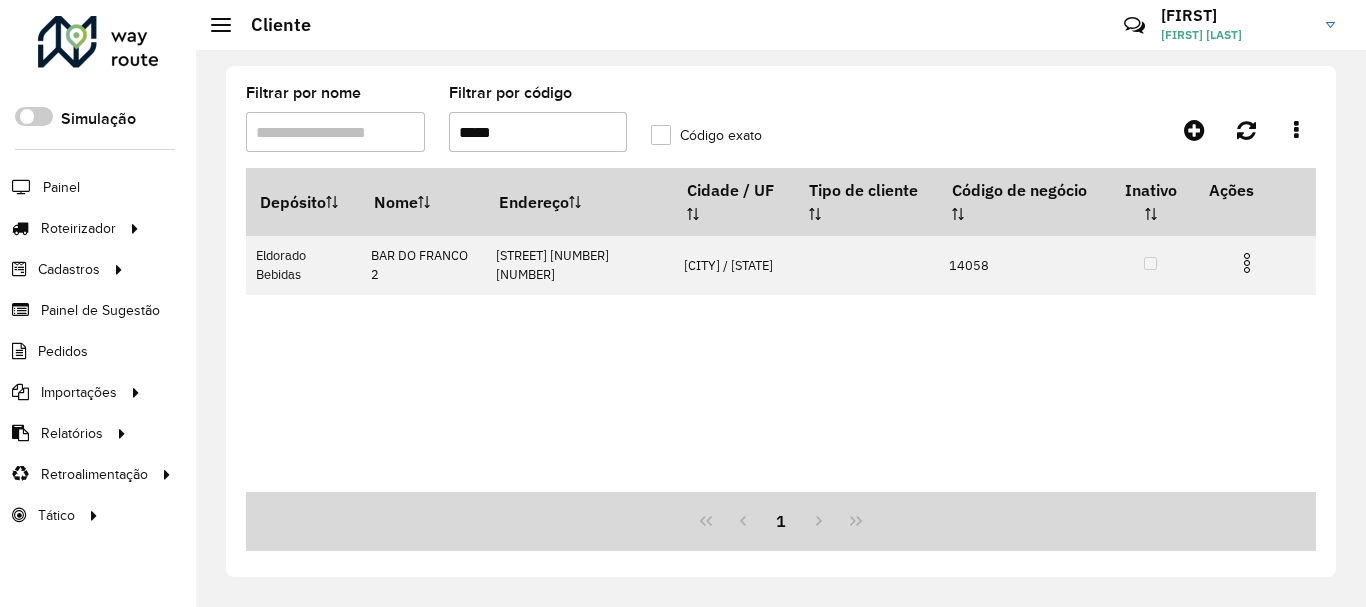 click on "*****" at bounding box center (538, 132) 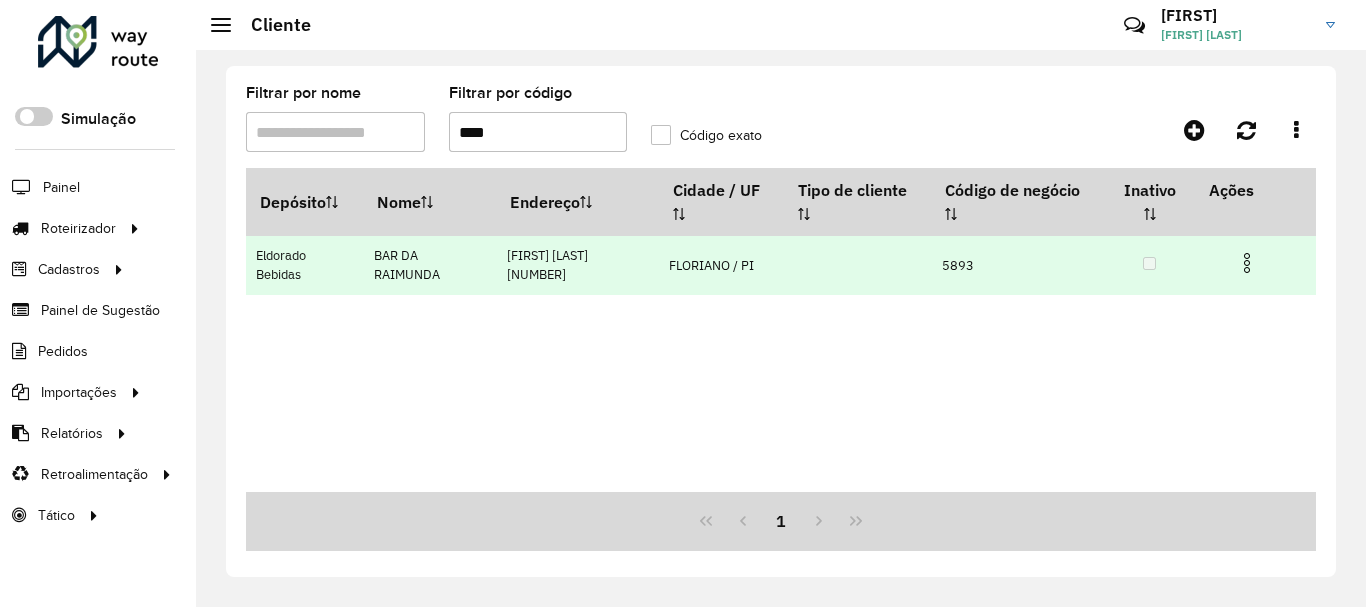 type on "****" 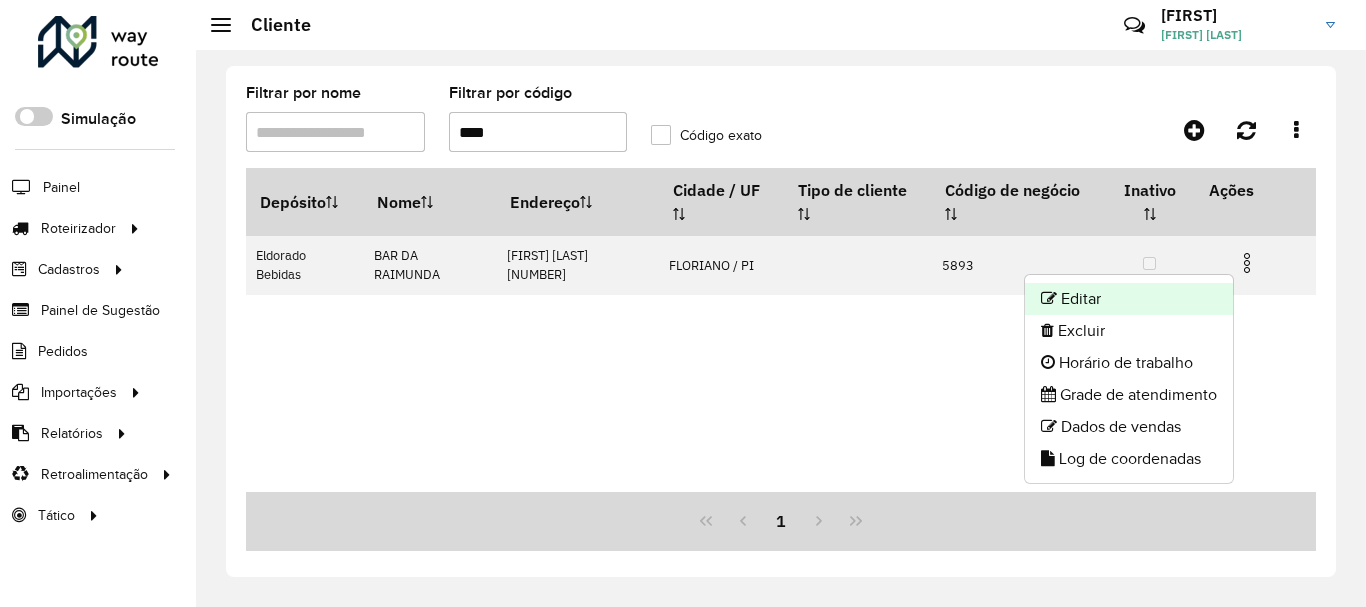 click on "Editar" 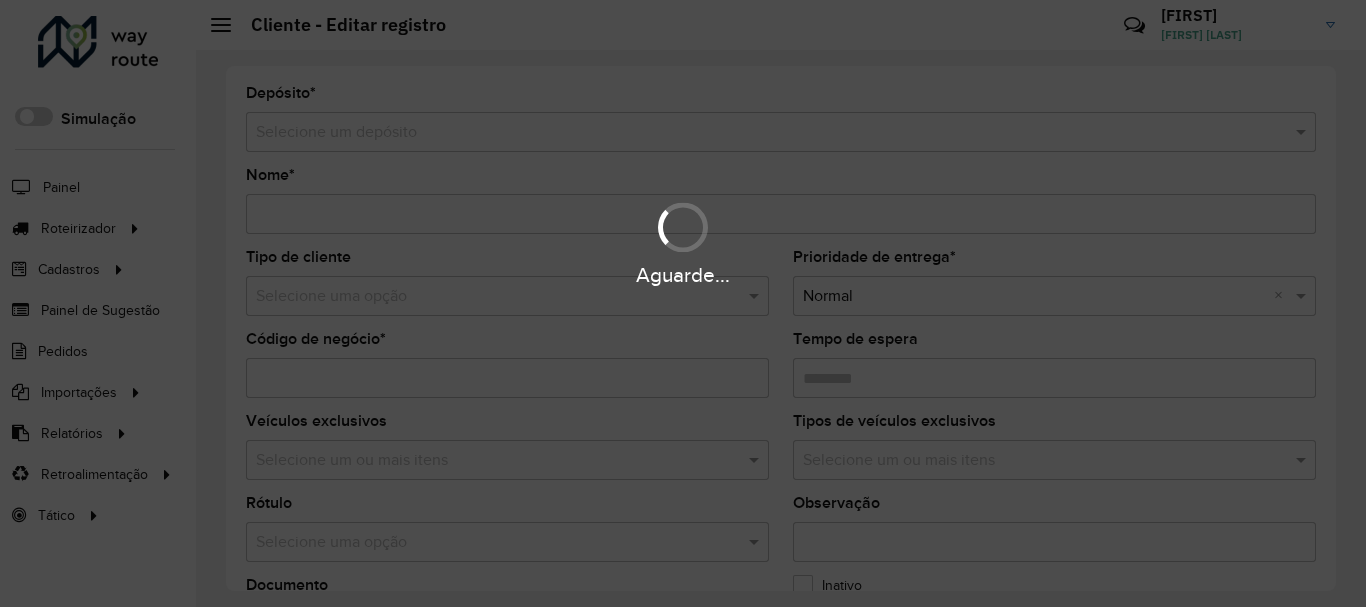 type on "**********" 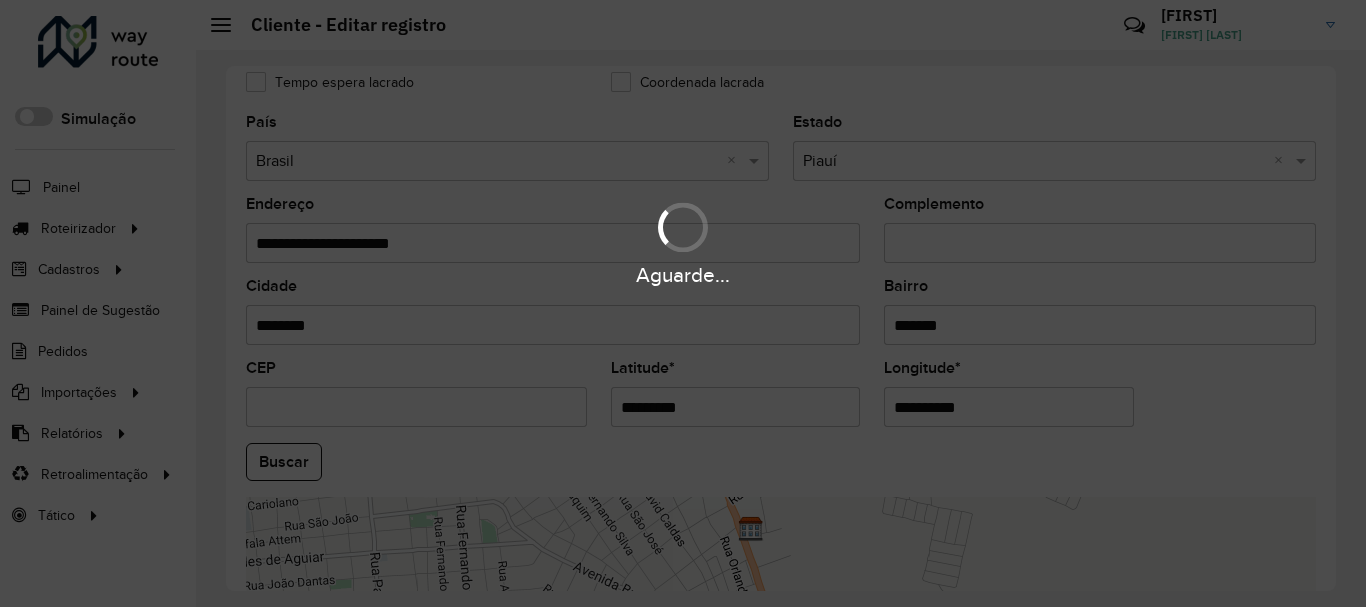 scroll, scrollTop: 700, scrollLeft: 0, axis: vertical 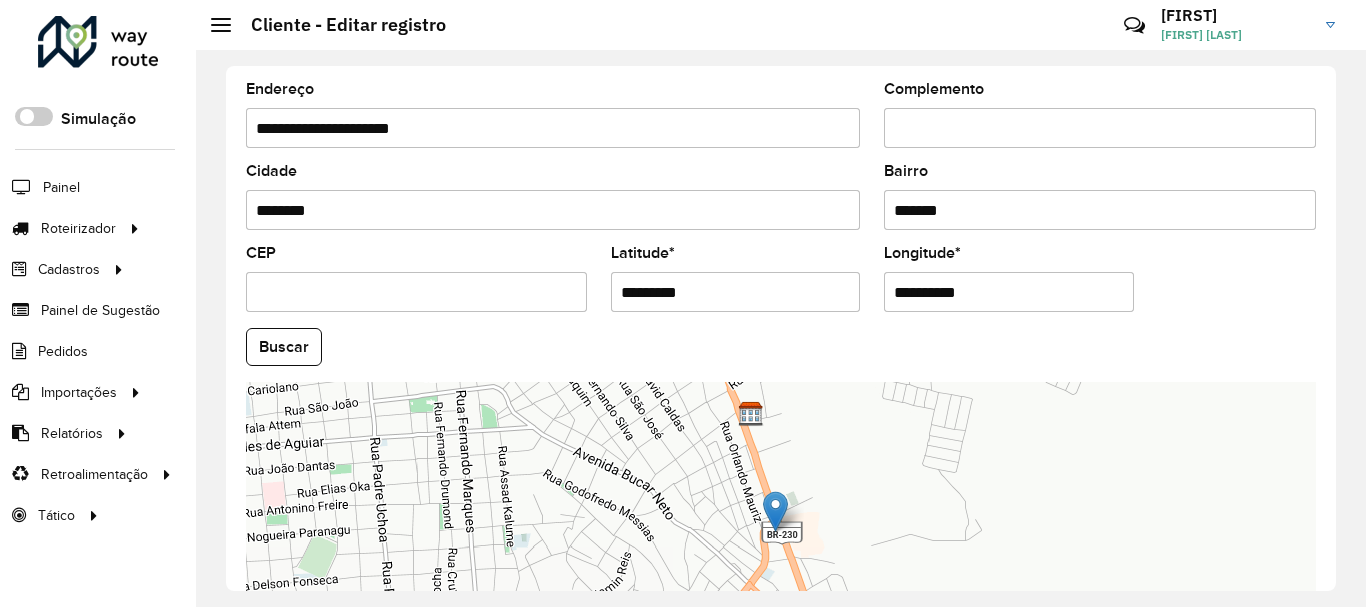 drag, startPoint x: 703, startPoint y: 295, endPoint x: 627, endPoint y: 288, distance: 76.321686 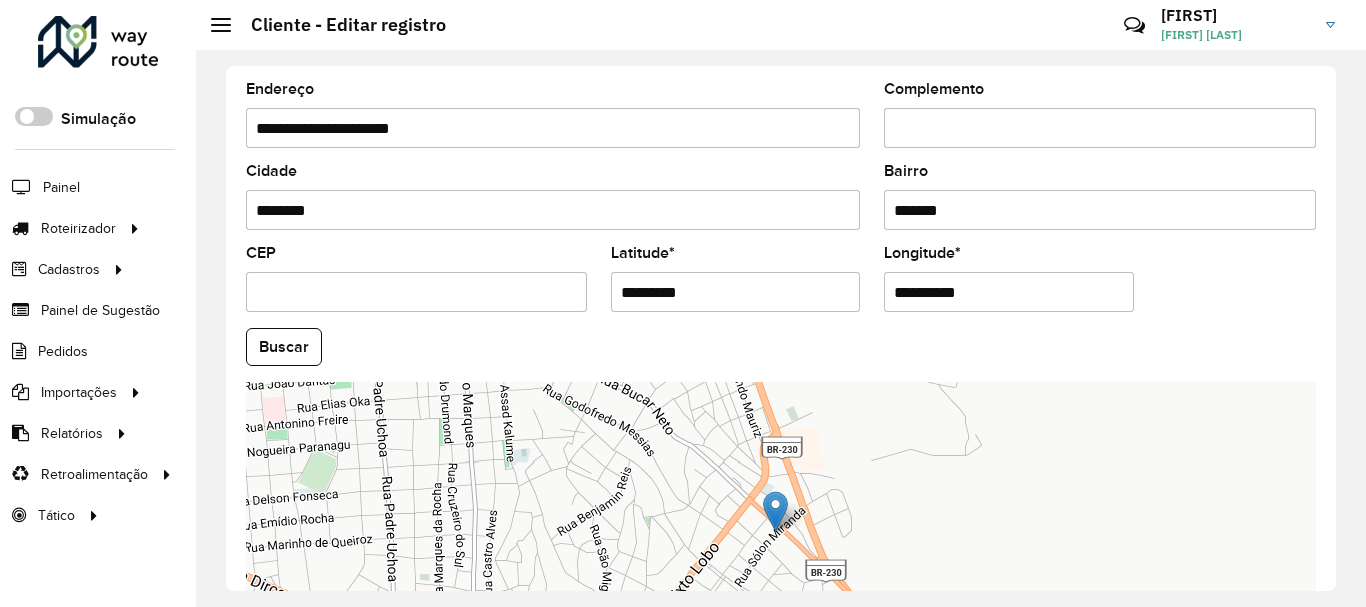 drag, startPoint x: 978, startPoint y: 296, endPoint x: 899, endPoint y: 303, distance: 79.30952 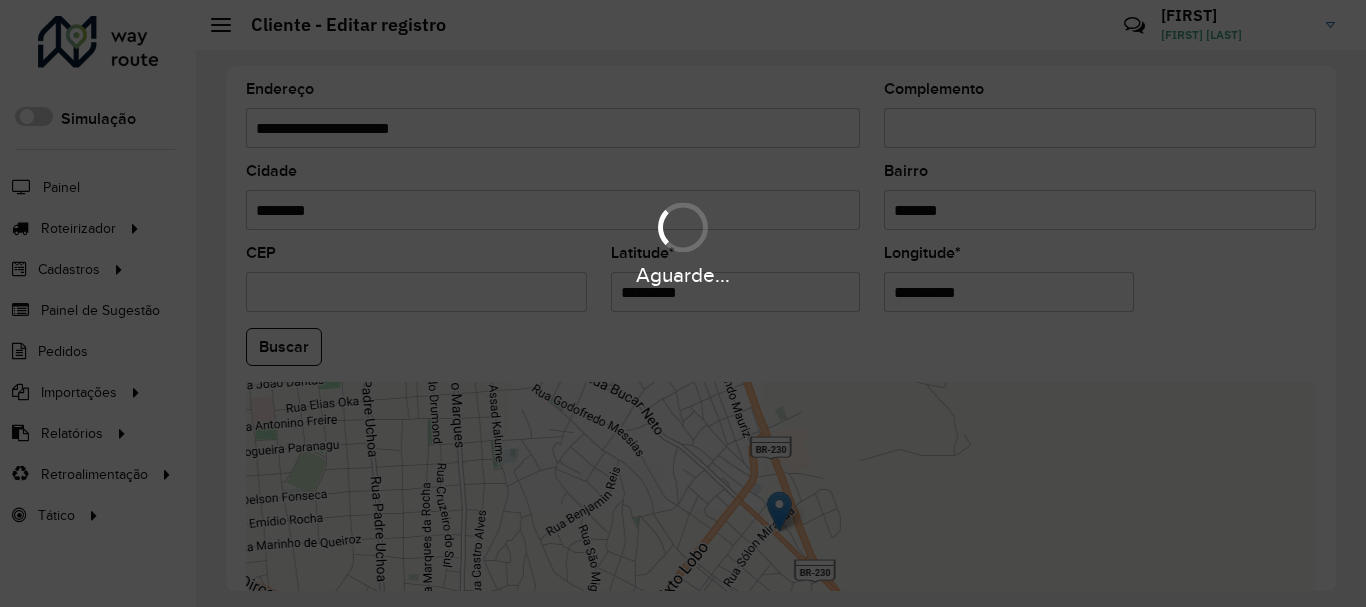 click on "Aguarde...  Pop-up bloqueado!  Seu navegador bloqueou automáticamente a abertura de uma nova janela.   Acesse as configurações e adicione o endereço do sistema a lista de permissão.   Fechar  Roteirizador AmbevTech Simulação Painel Roteirizador Entregas Vendas Cadastros Checkpoint Classificações de venda Cliente Condição de pagamento Consulta de setores Depósito Disponibilidade de veículos Fator tipo de produto Gabarito planner Grupo Rota Fator Tipo Produto Grupo de Depósito Grupo de rotas exclusiva Grupo de setores Jornada Jornada RN Layout integração Modelo Motorista Multi Depósito Painel de sugestão Parada Pedágio Perfil de Vendedor Ponto de apoio Ponto de apoio FAD Prioridade pedido Produto Restrição de Atendimento Planner Rodízio de placa Rota exclusiva FAD Rótulo Setor Setor Planner Tempo de parada de refeição Tipo de cliente Tipo de veículo Tipo de veículo RN Transportadora Usuário Vendedor Veículo Painel de Sugestão Pedidos Importações Classificação e volume de venda" at bounding box center [683, 303] 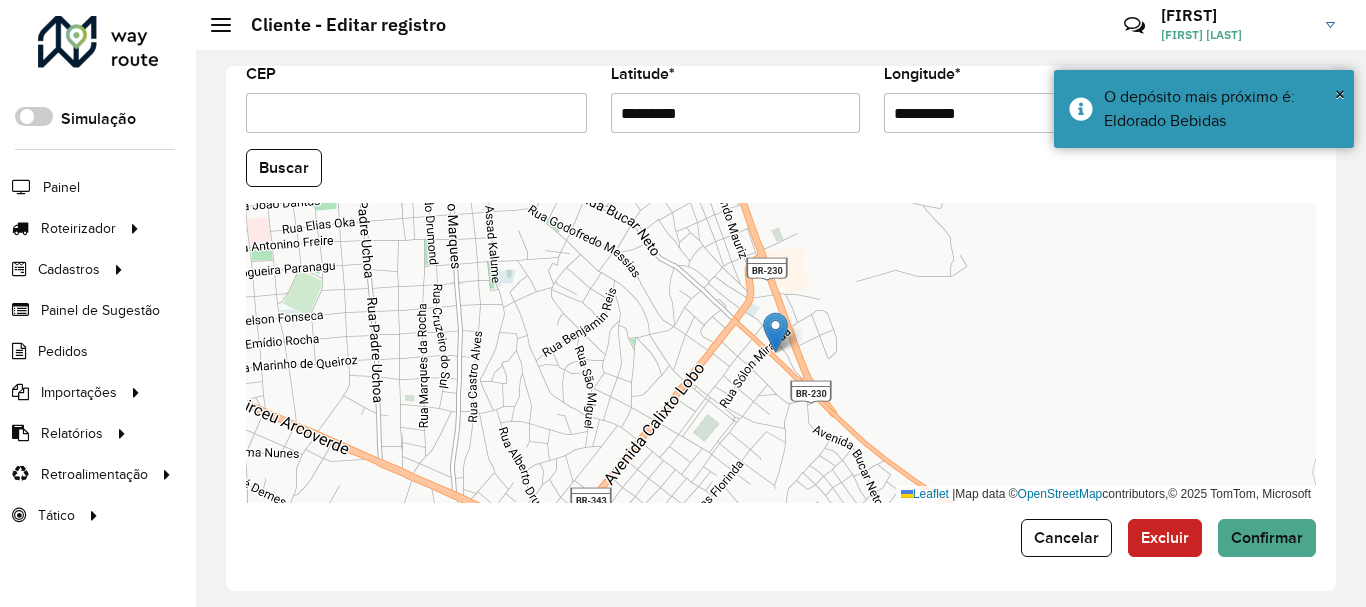 scroll, scrollTop: 881, scrollLeft: 0, axis: vertical 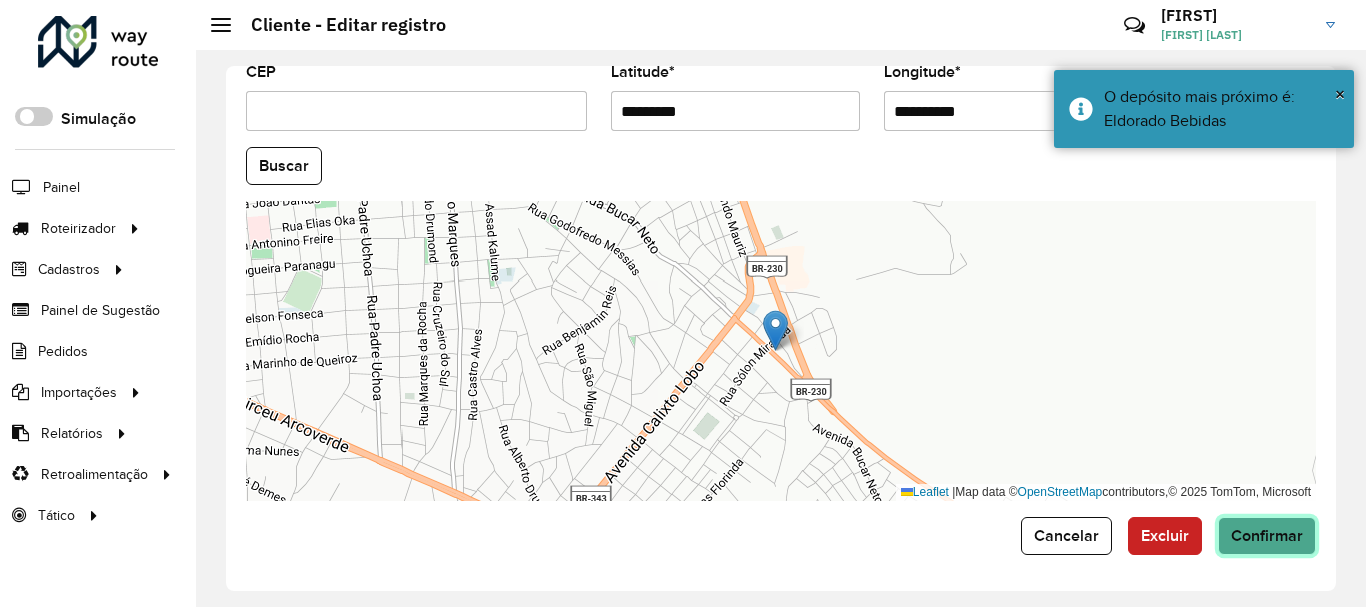 click on "Confirmar" 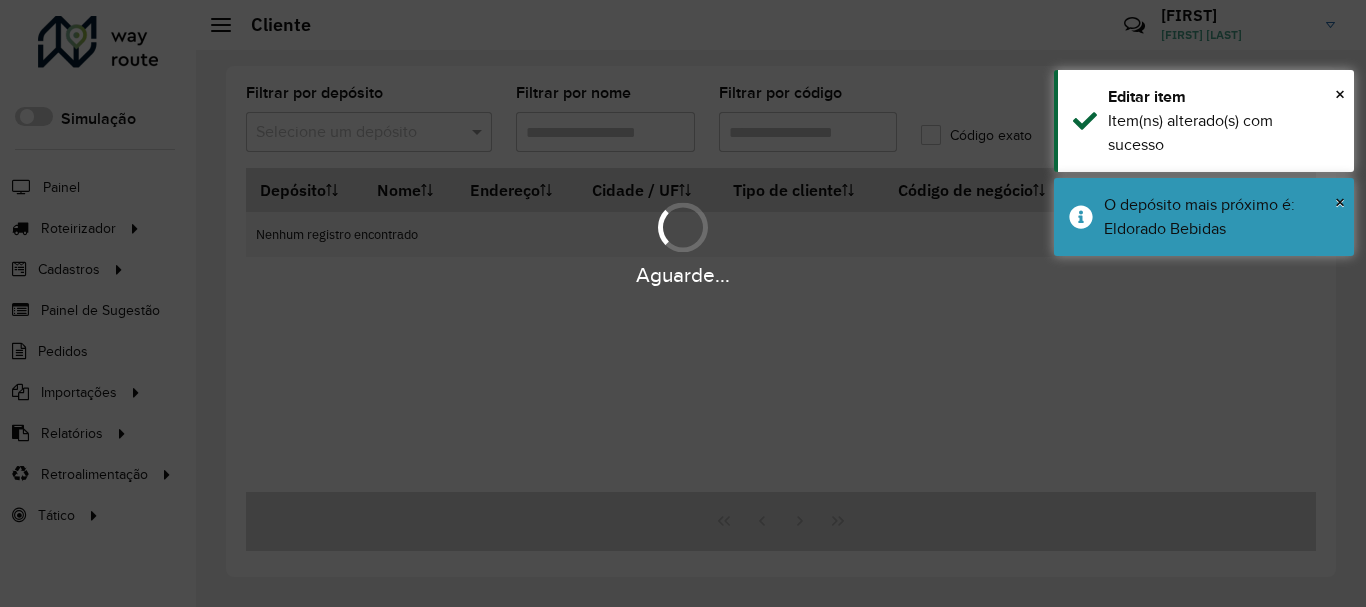 type on "****" 